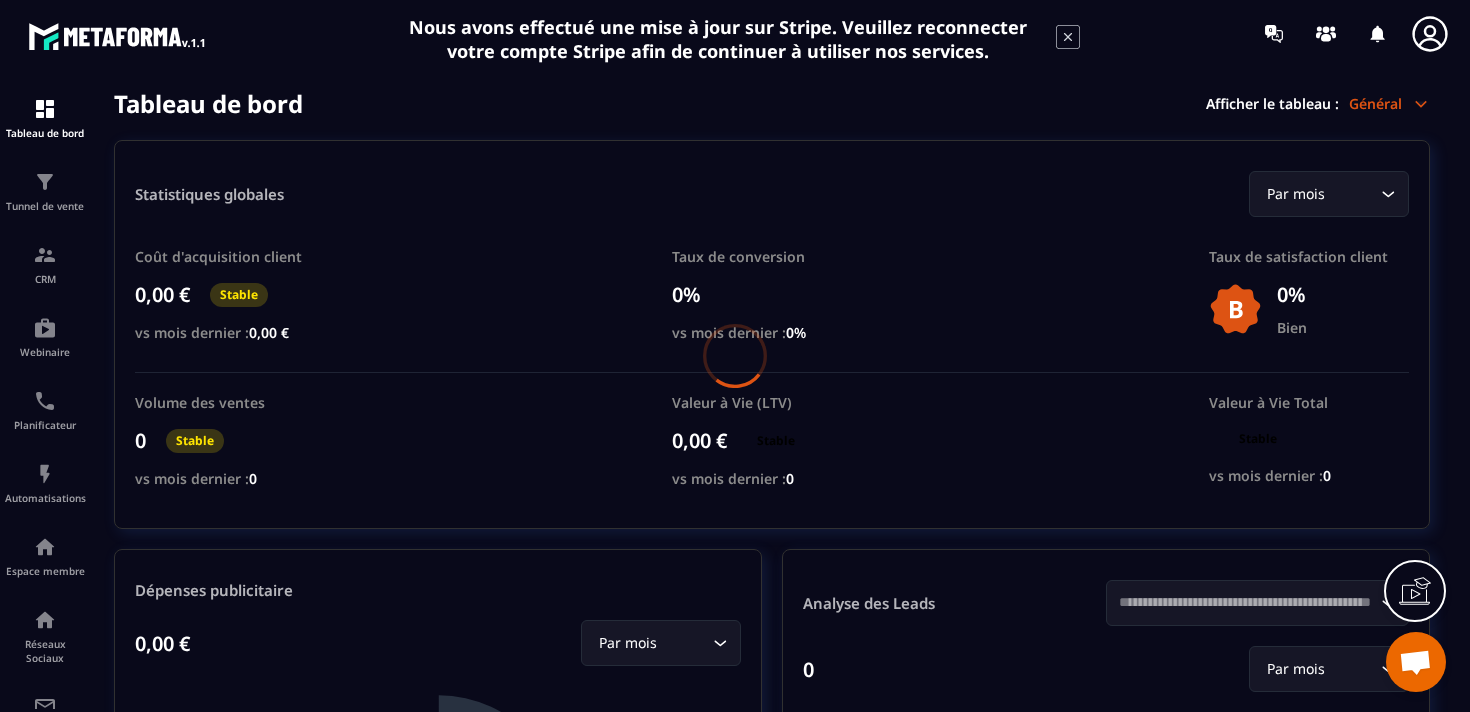 scroll, scrollTop: 0, scrollLeft: 0, axis: both 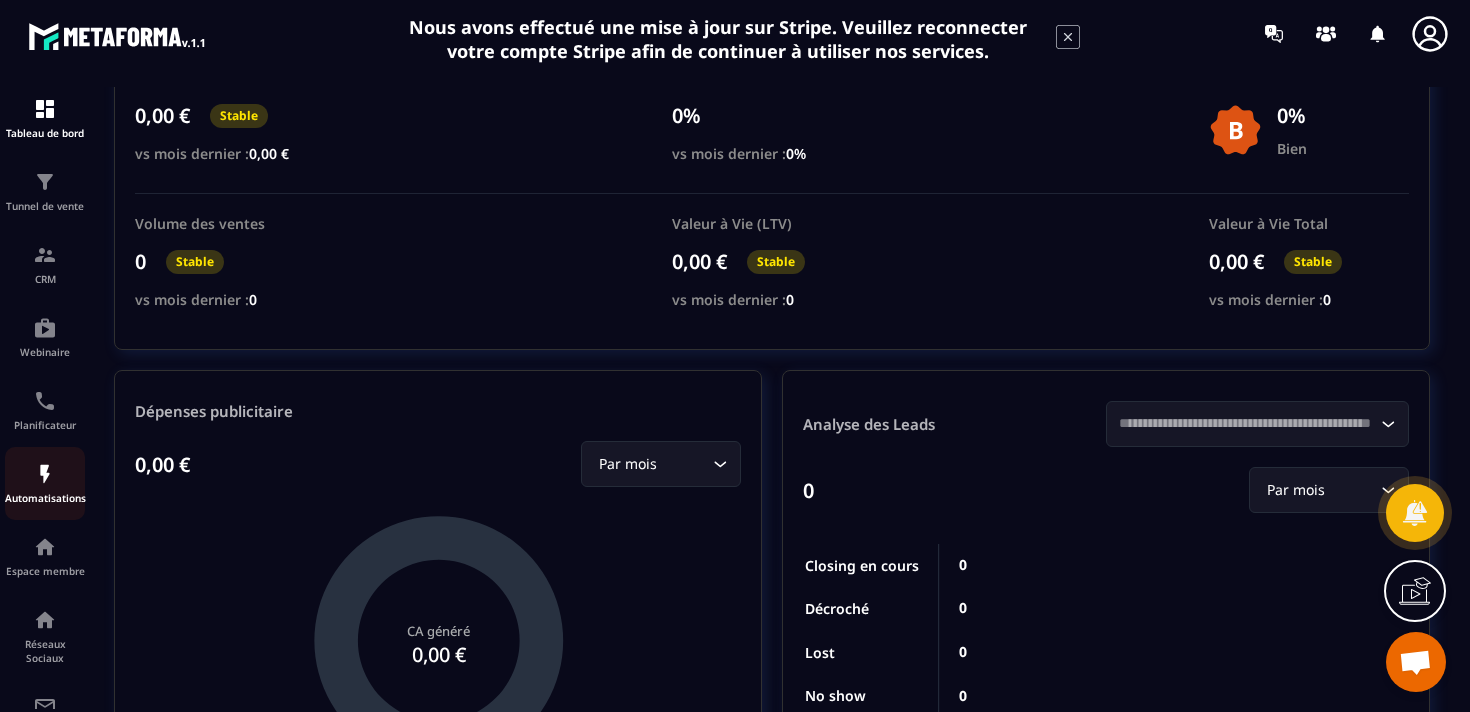 click at bounding box center (45, 474) 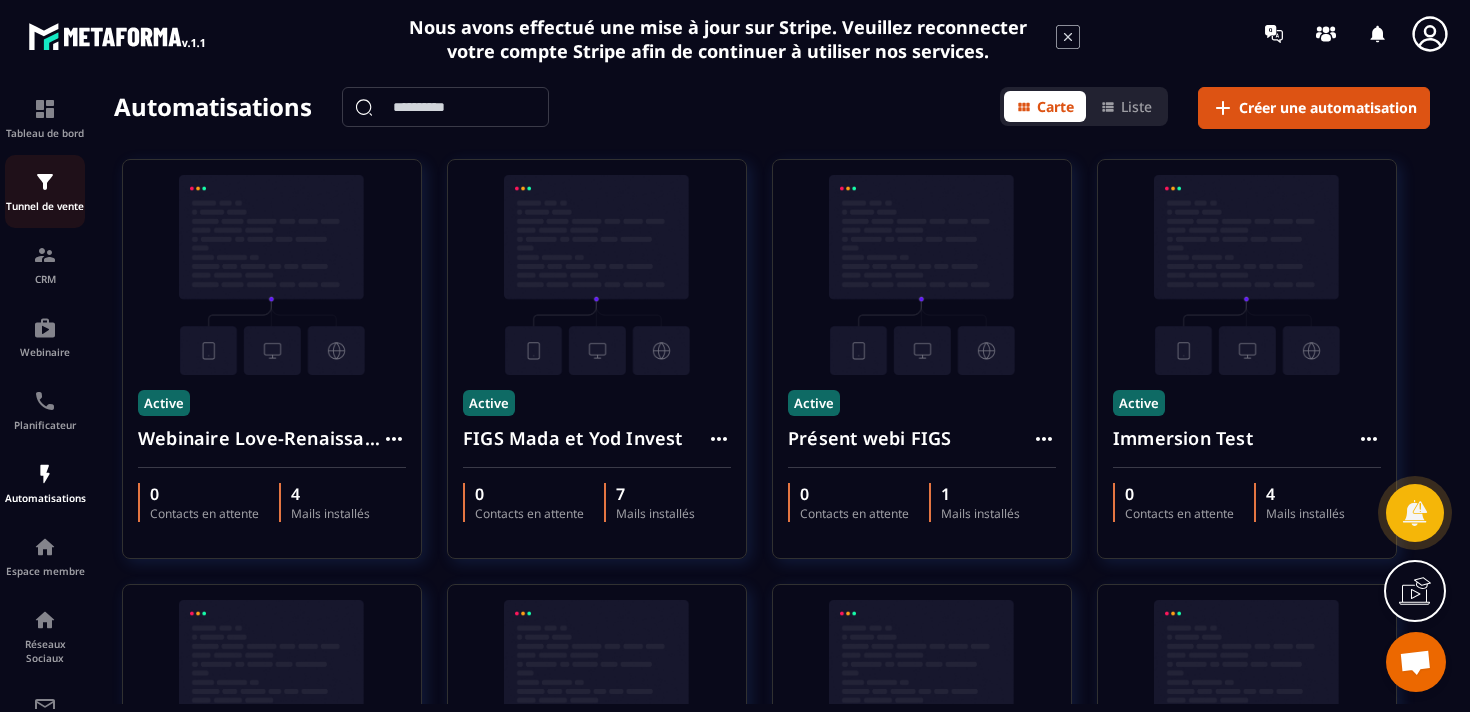 click on "Tunnel de vente" at bounding box center [45, 191] 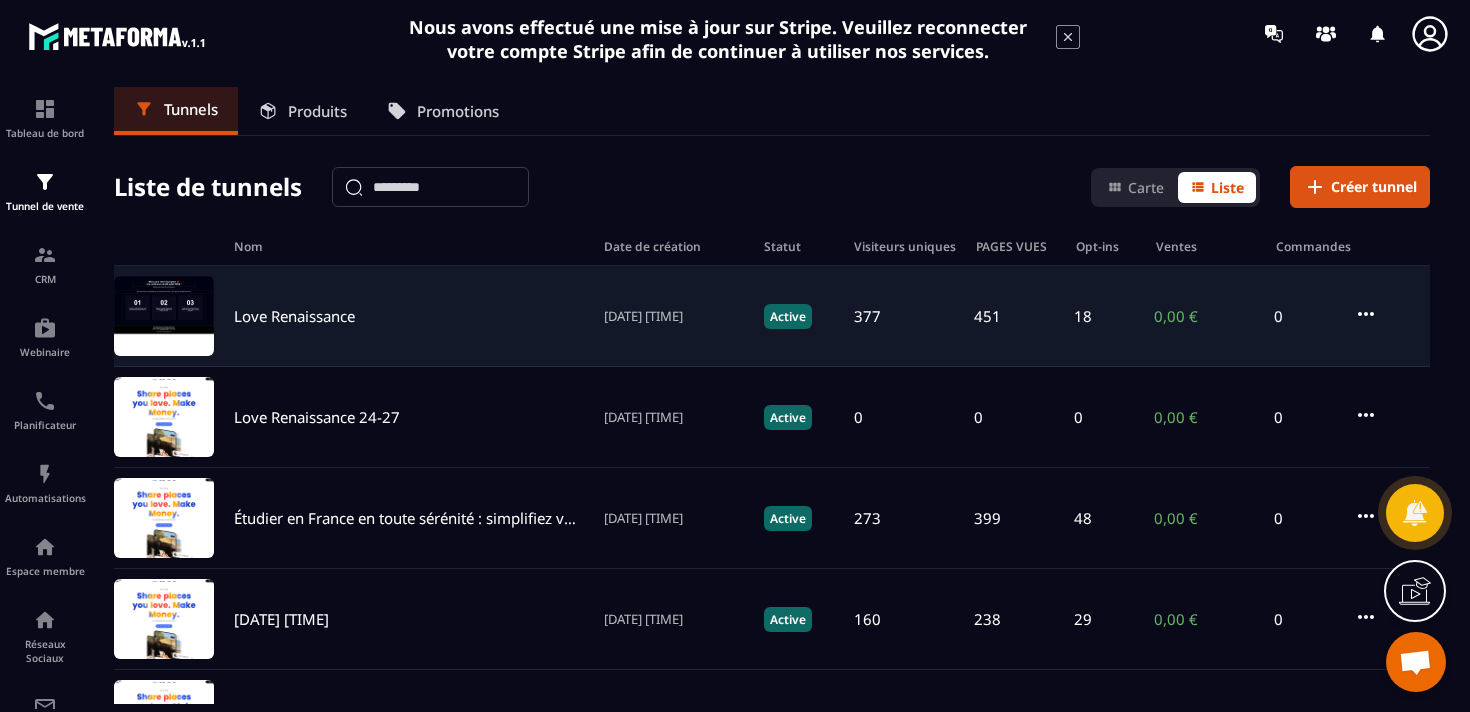 click on "Love Renaissance" at bounding box center [409, 316] 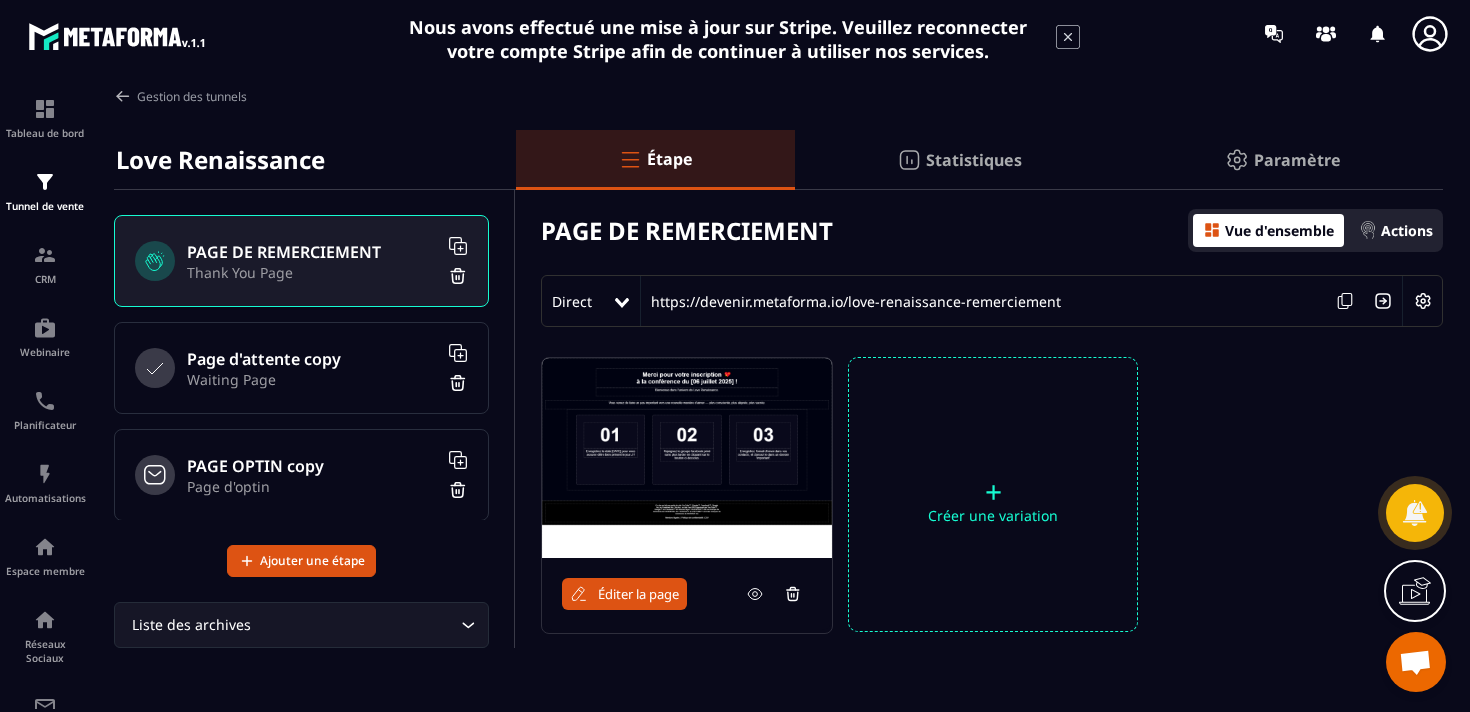 click on "Statistiques" at bounding box center (974, 160) 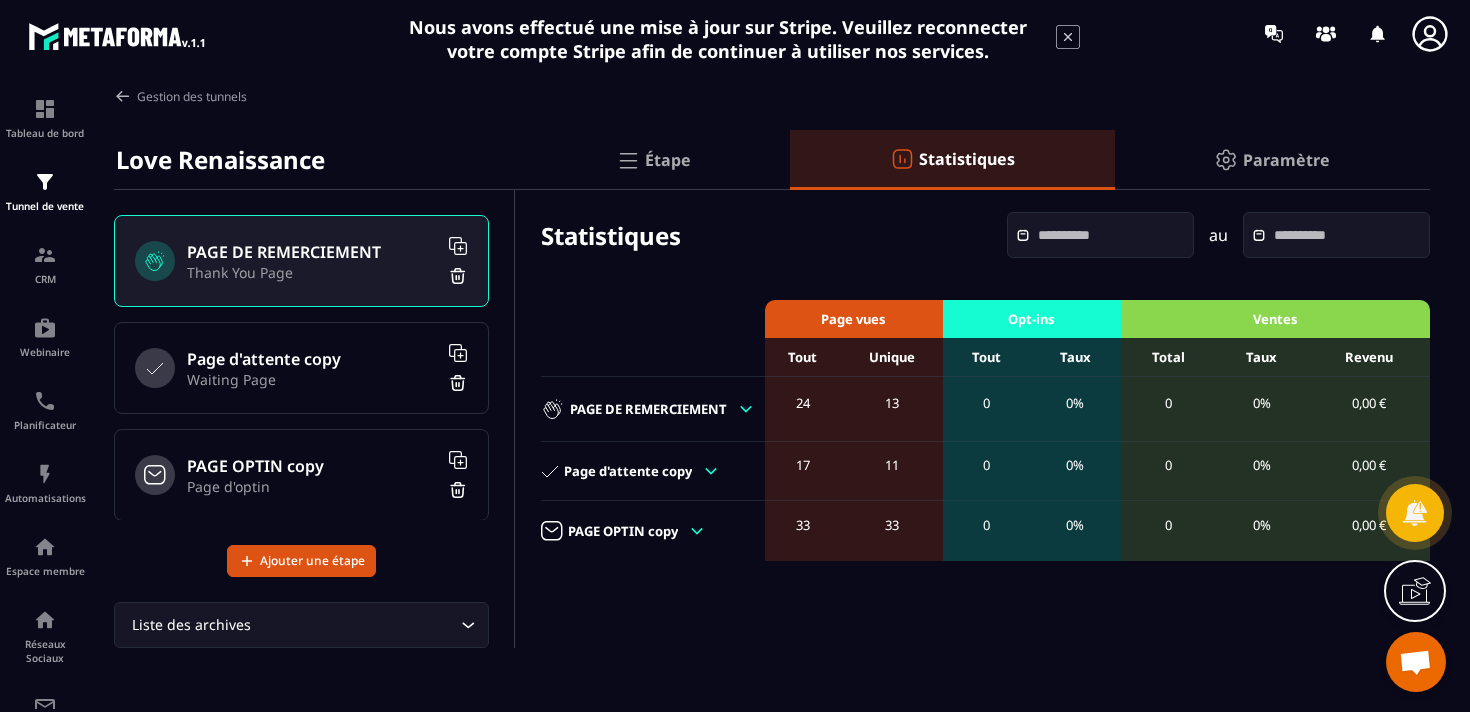 click on "Paramètre" at bounding box center (1286, 160) 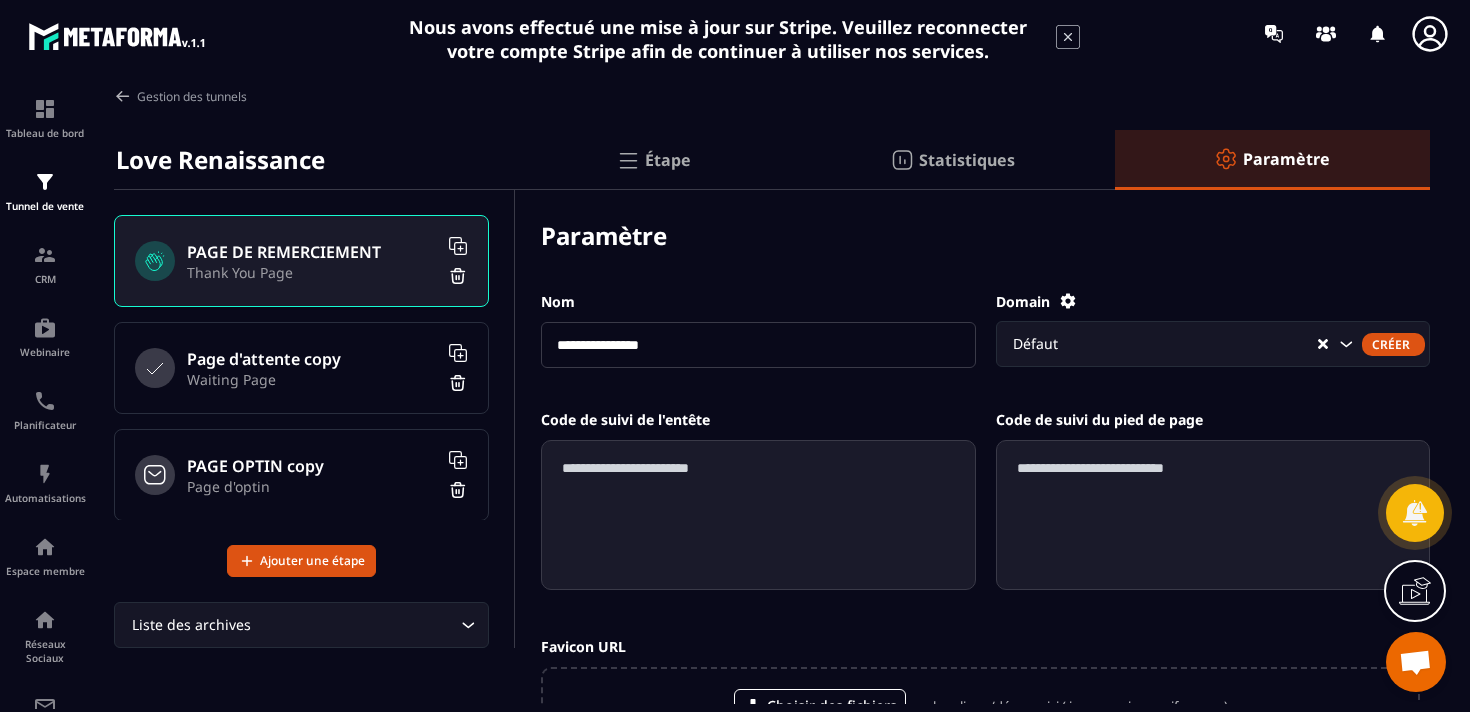 scroll, scrollTop: 2, scrollLeft: 0, axis: vertical 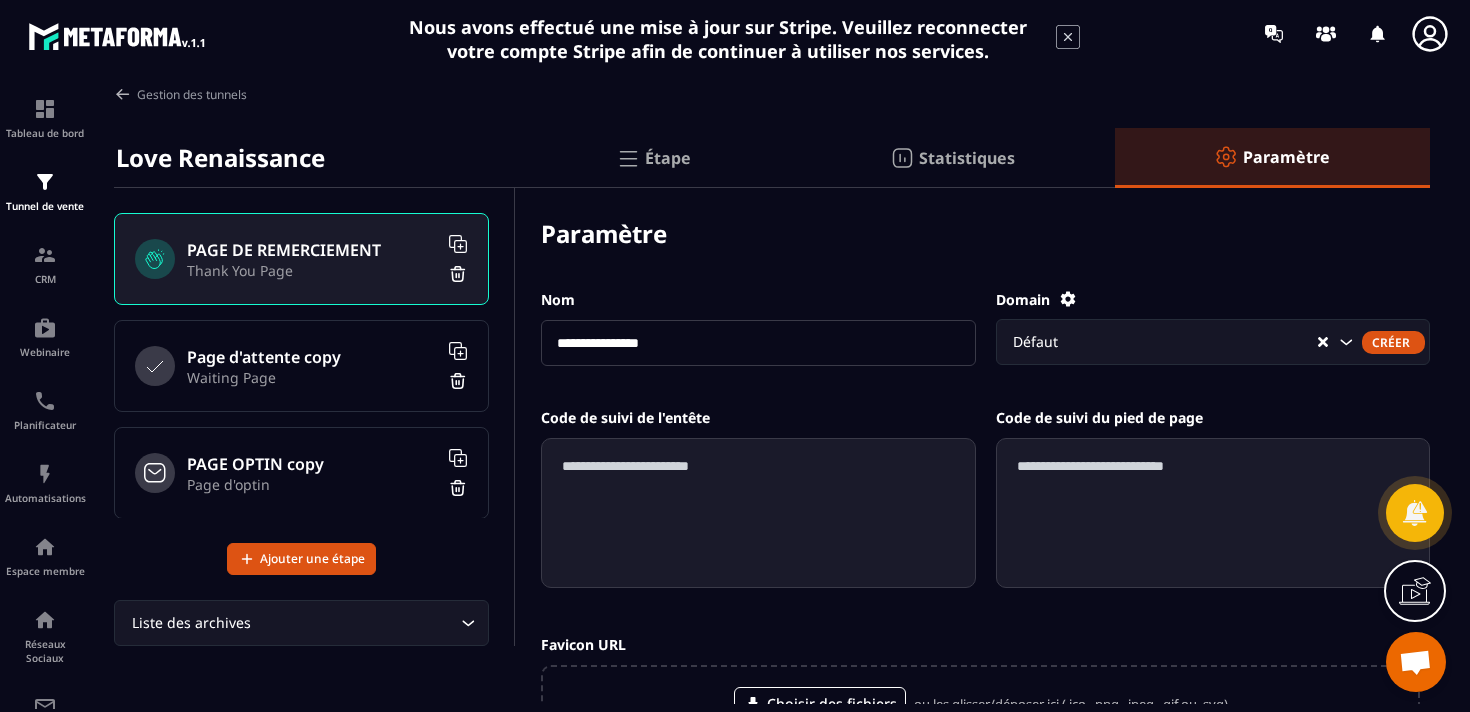 click on "**********" at bounding box center [735, 395] 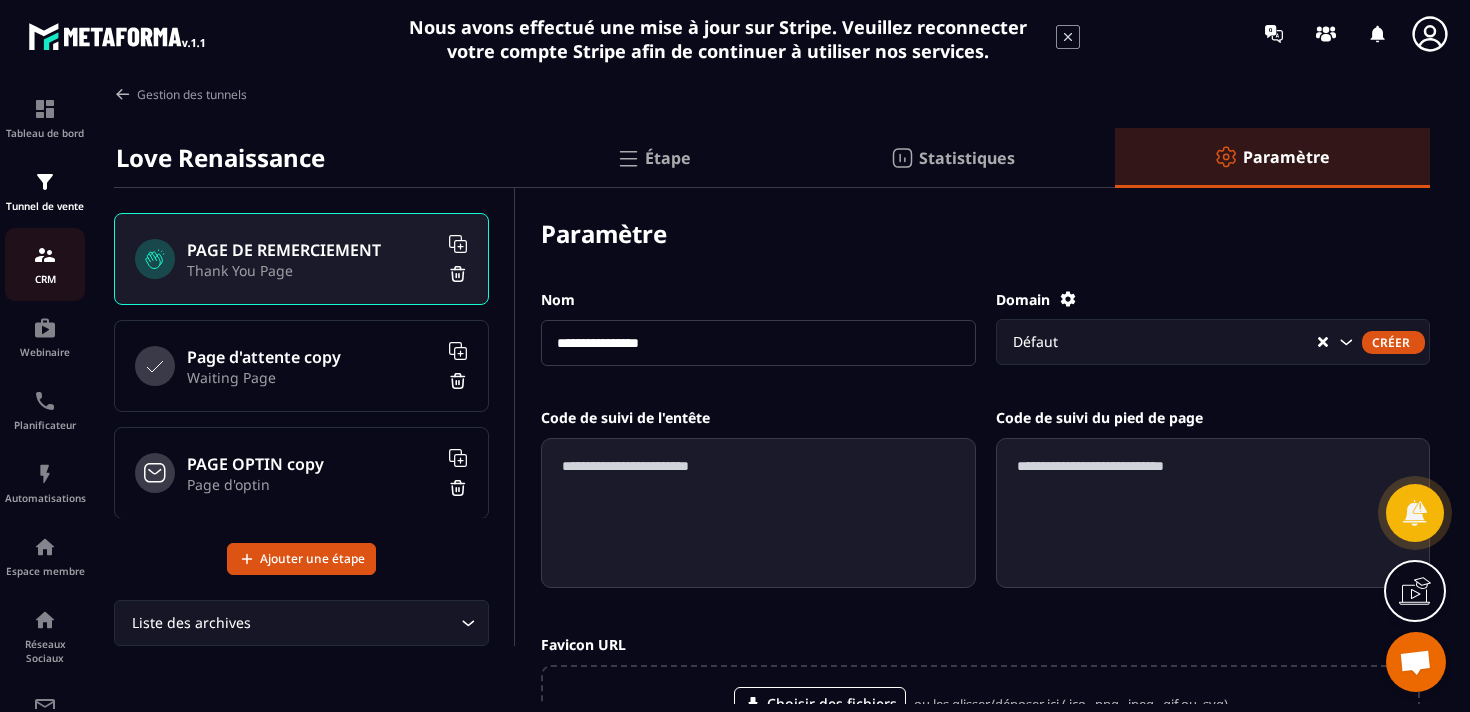 click at bounding box center (45, 255) 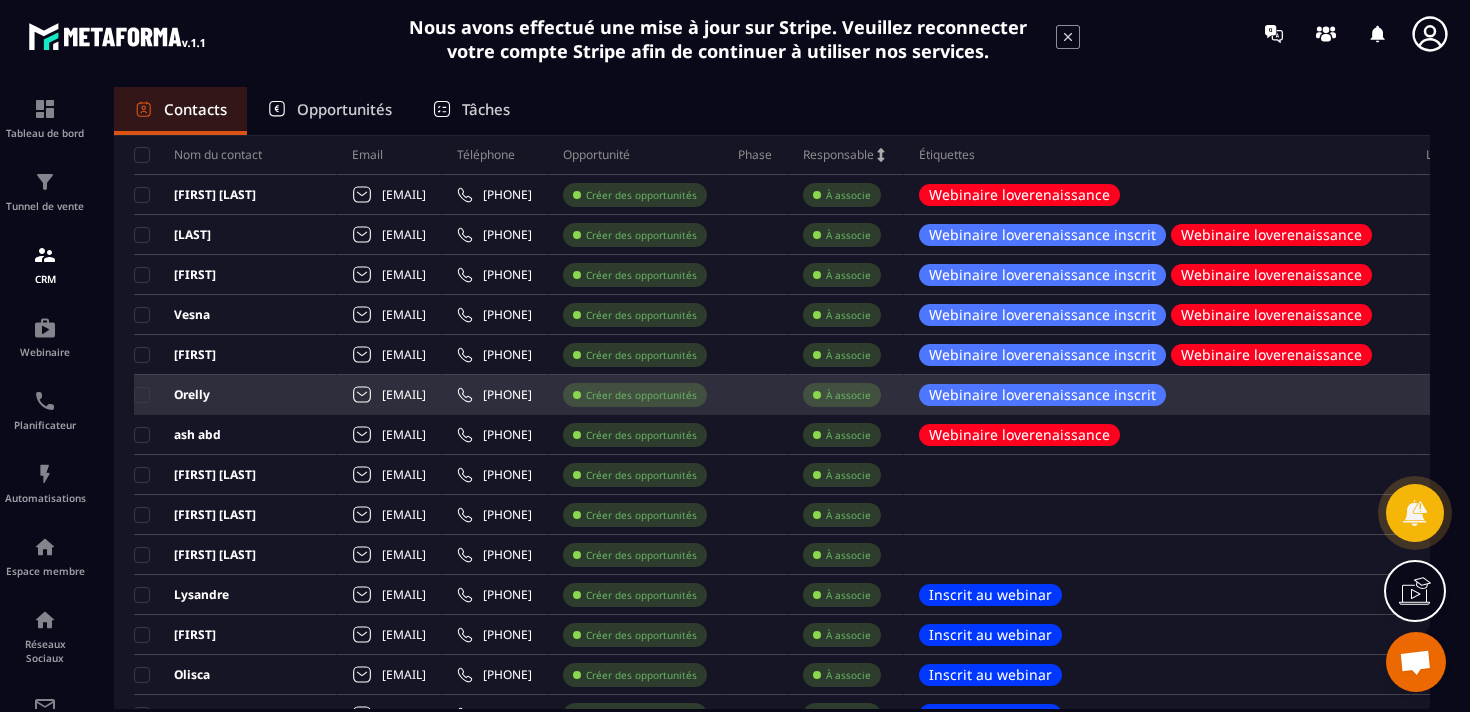 scroll, scrollTop: 130, scrollLeft: 0, axis: vertical 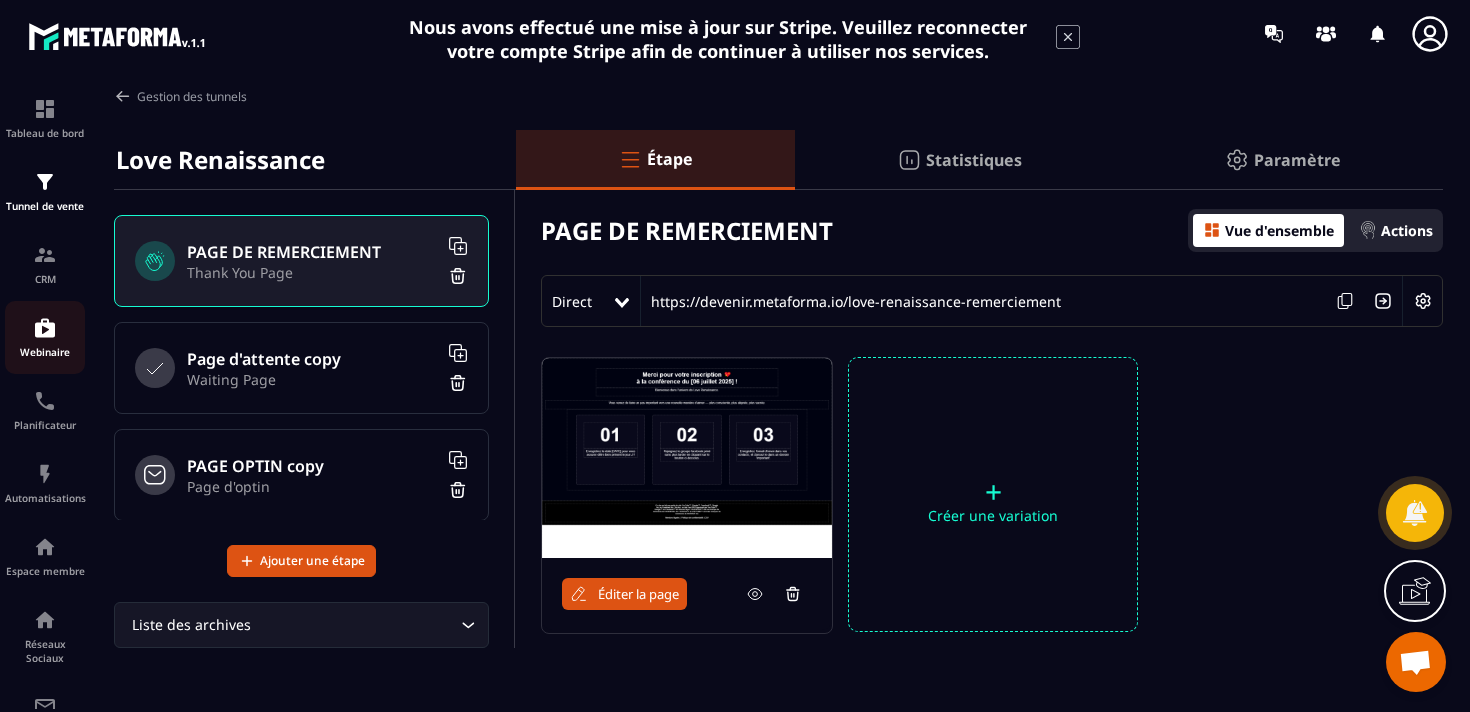 click on "Webinaire" at bounding box center (45, 352) 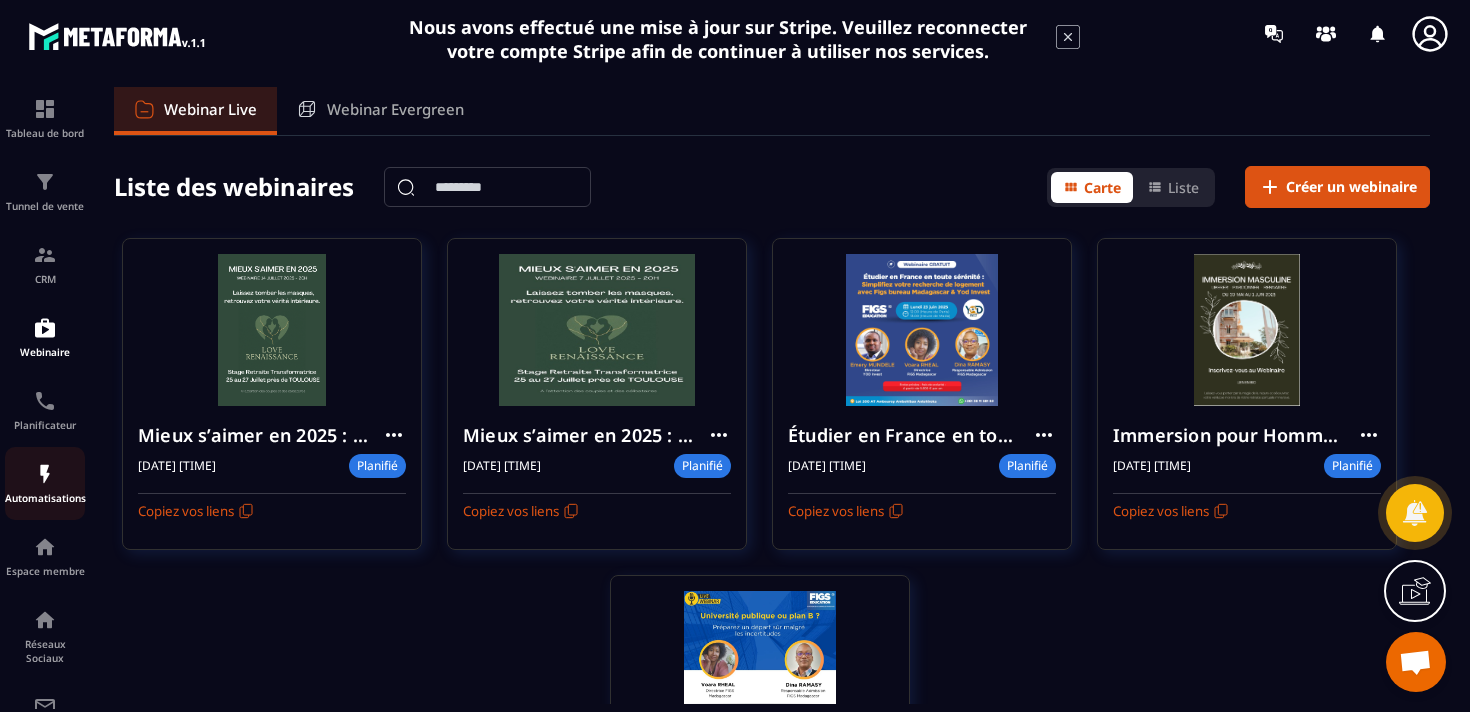 click on "Automatisations" at bounding box center [45, 483] 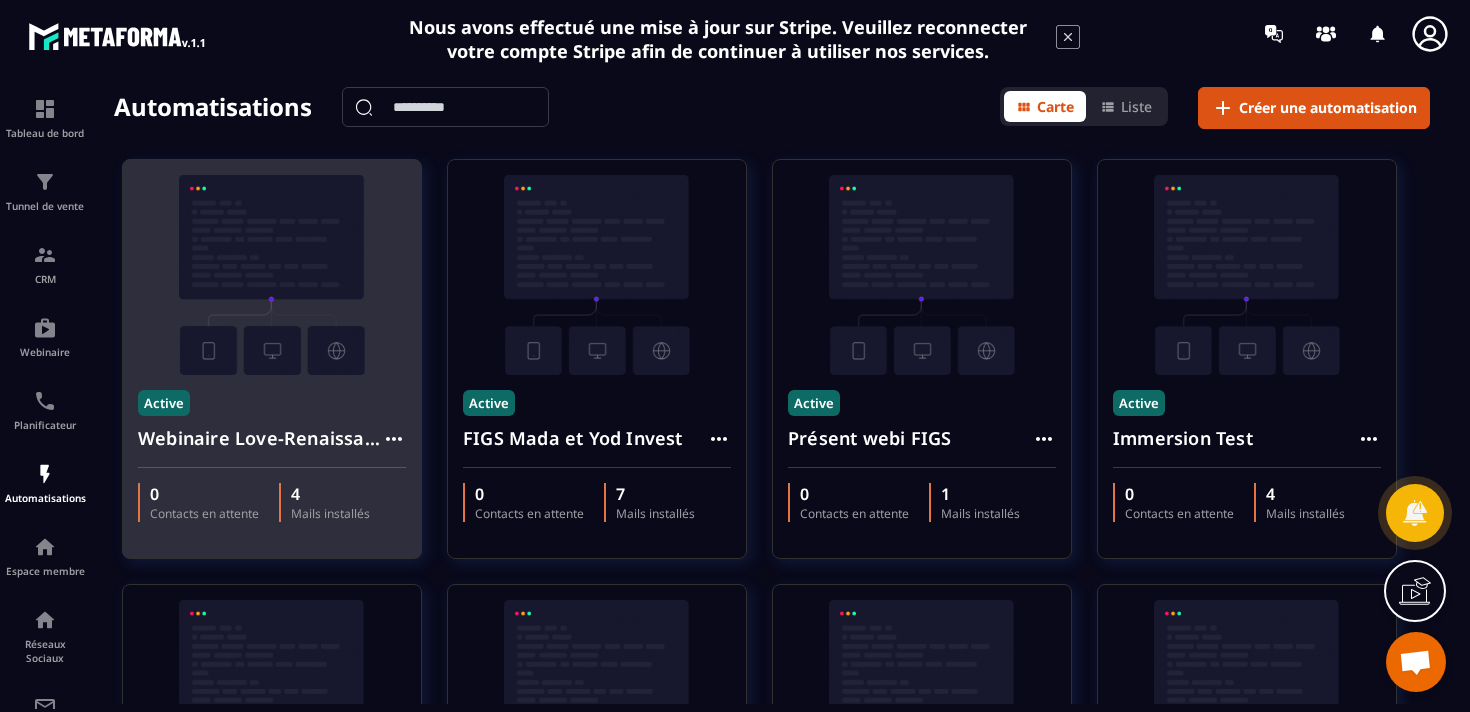 click at bounding box center [272, 275] 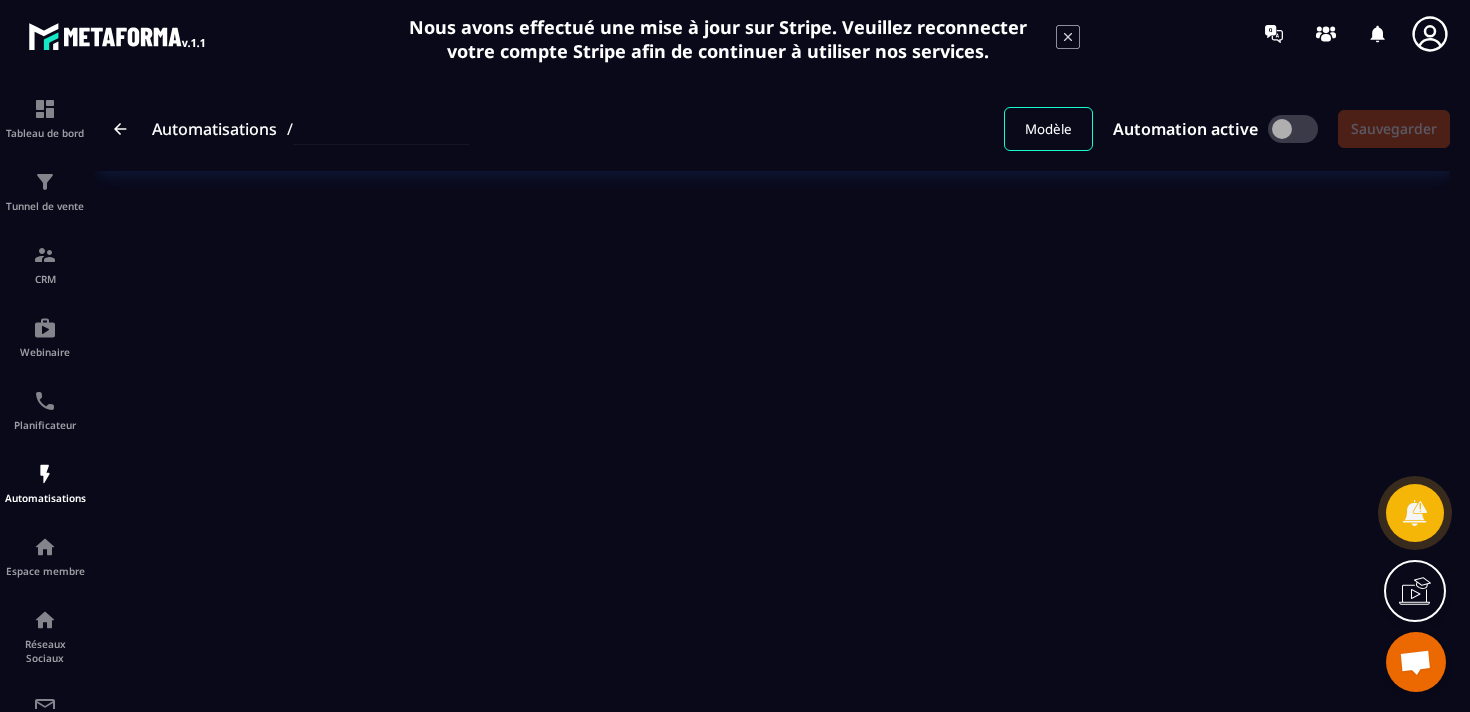 type on "**********" 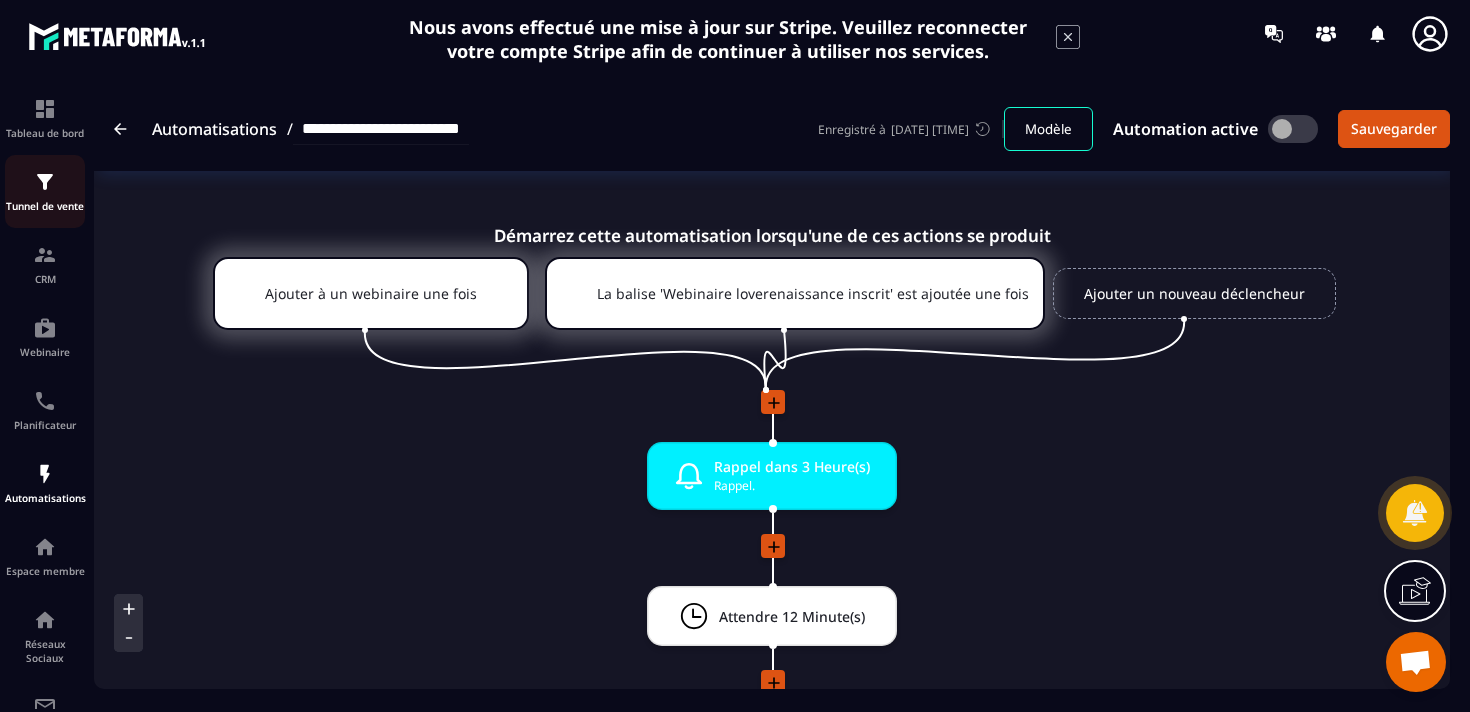 click on "Tunnel de vente" at bounding box center [45, 206] 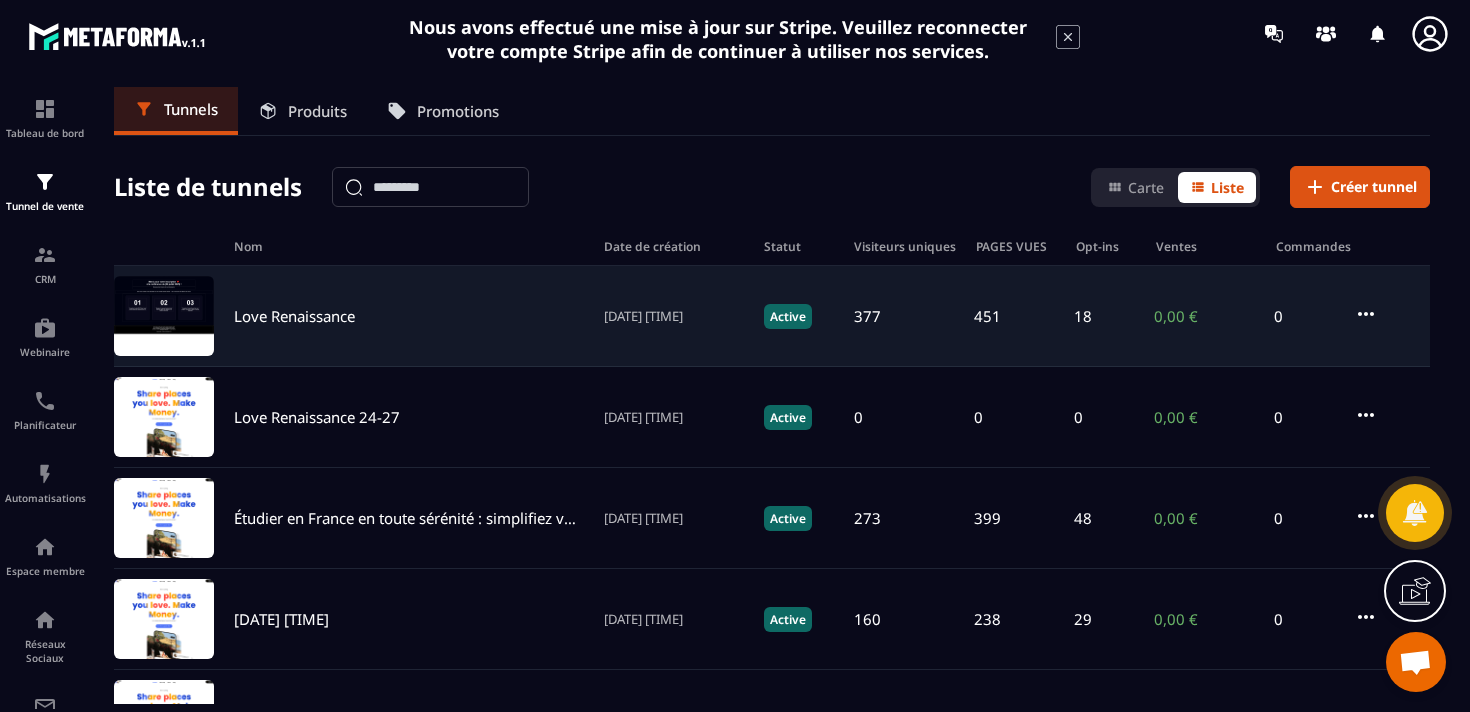 click on "Love Renaissance" at bounding box center [294, 316] 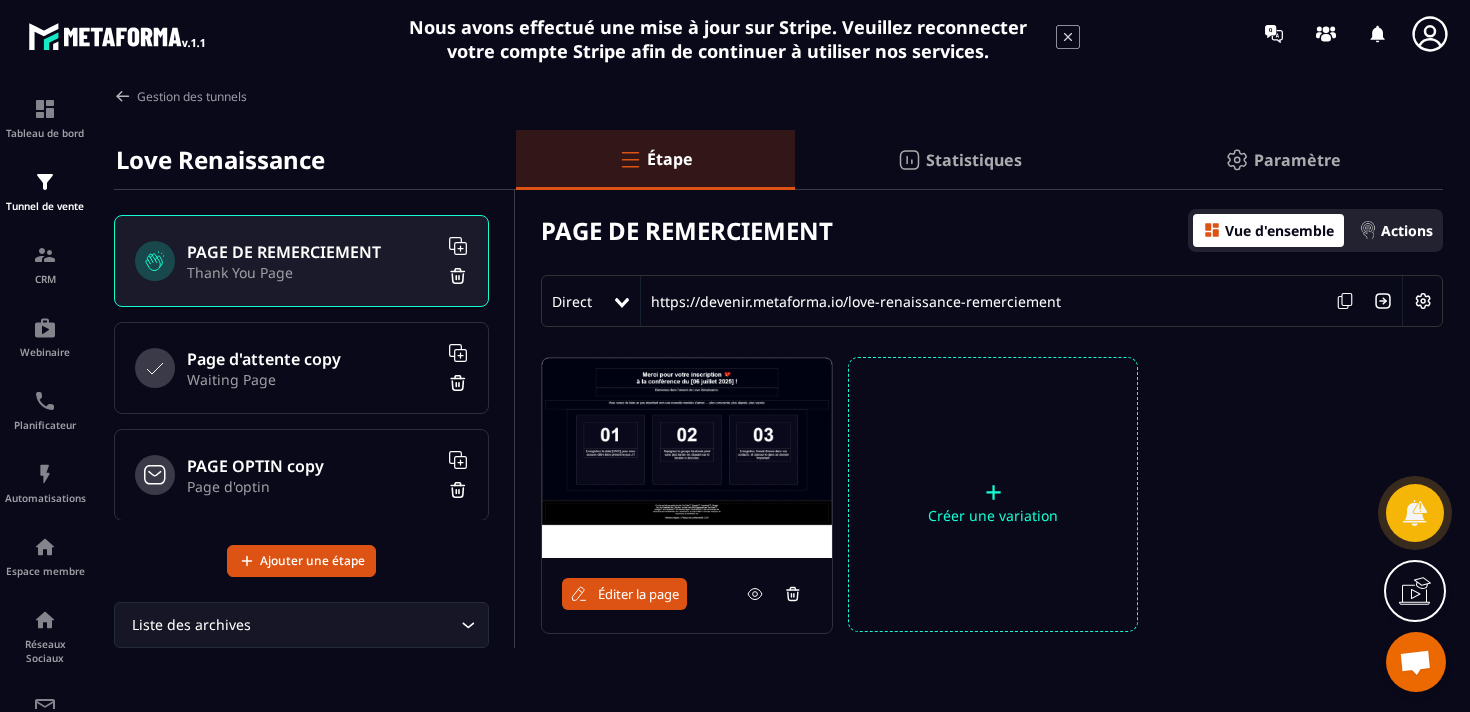 click on "Paramètre" at bounding box center [1297, 160] 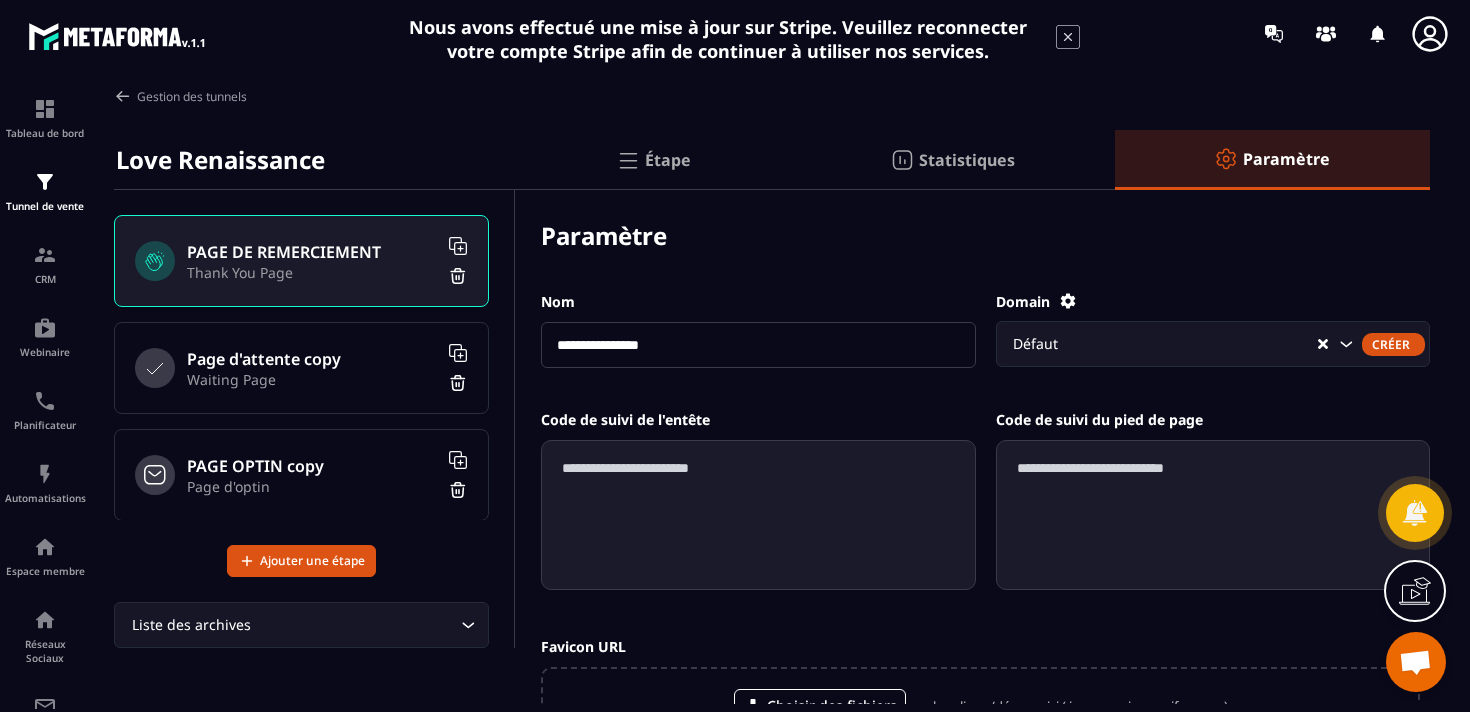 click on "Statistiques" at bounding box center (967, 160) 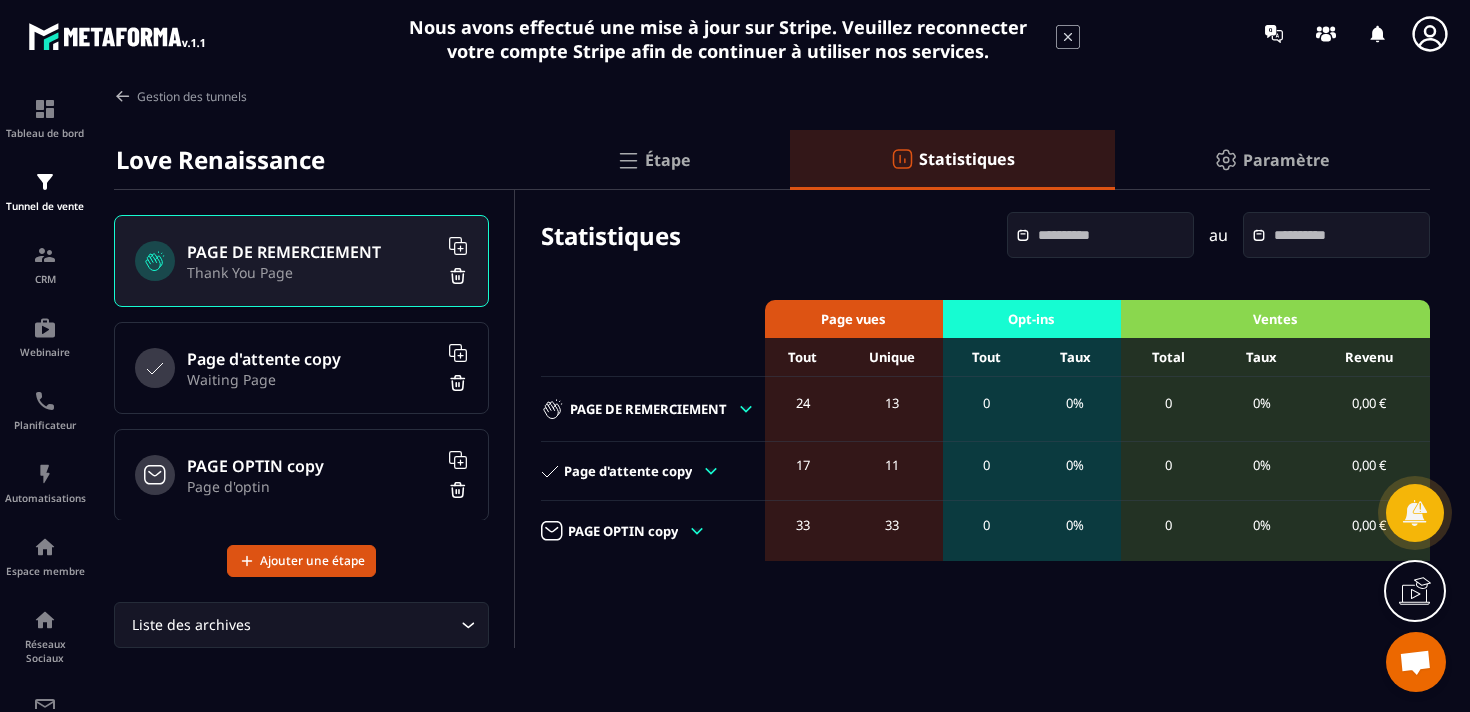 click on "Paramètre" at bounding box center (1286, 160) 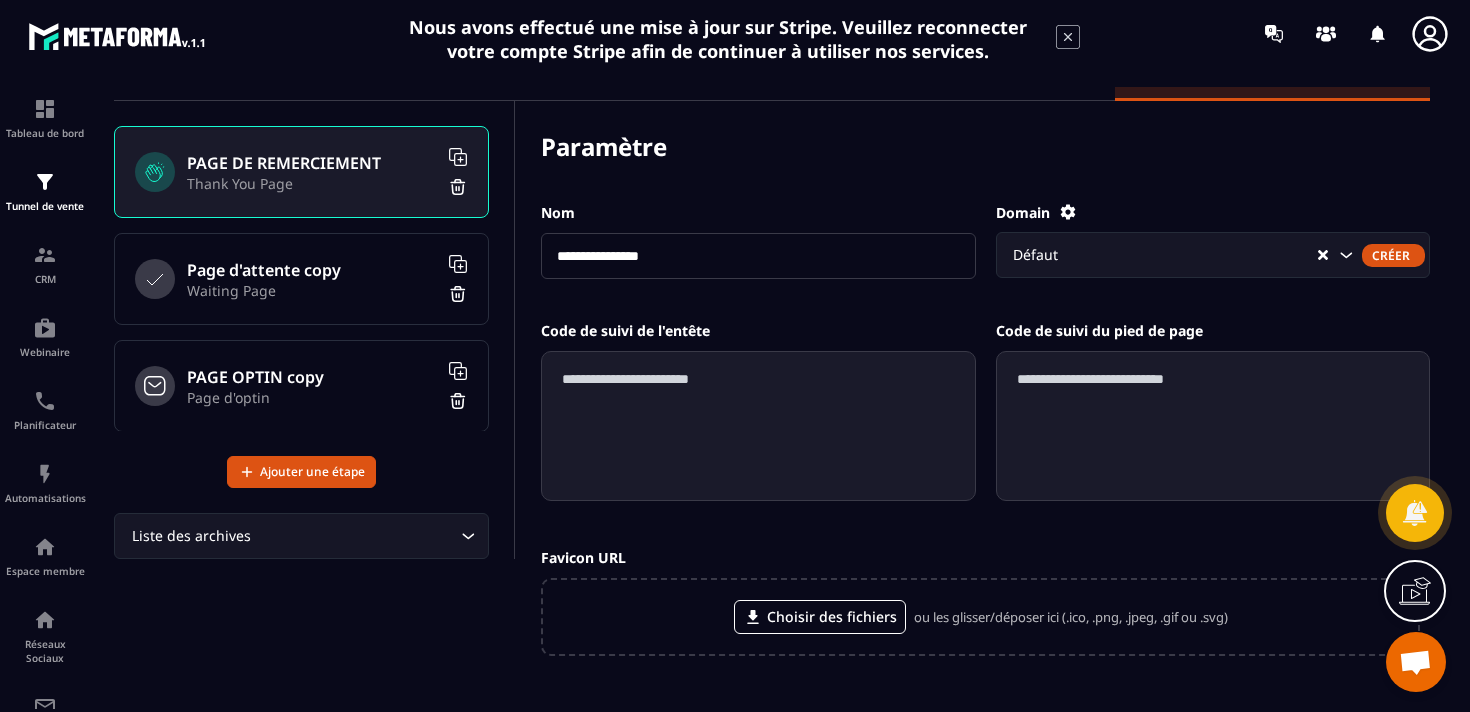 scroll, scrollTop: 0, scrollLeft: 0, axis: both 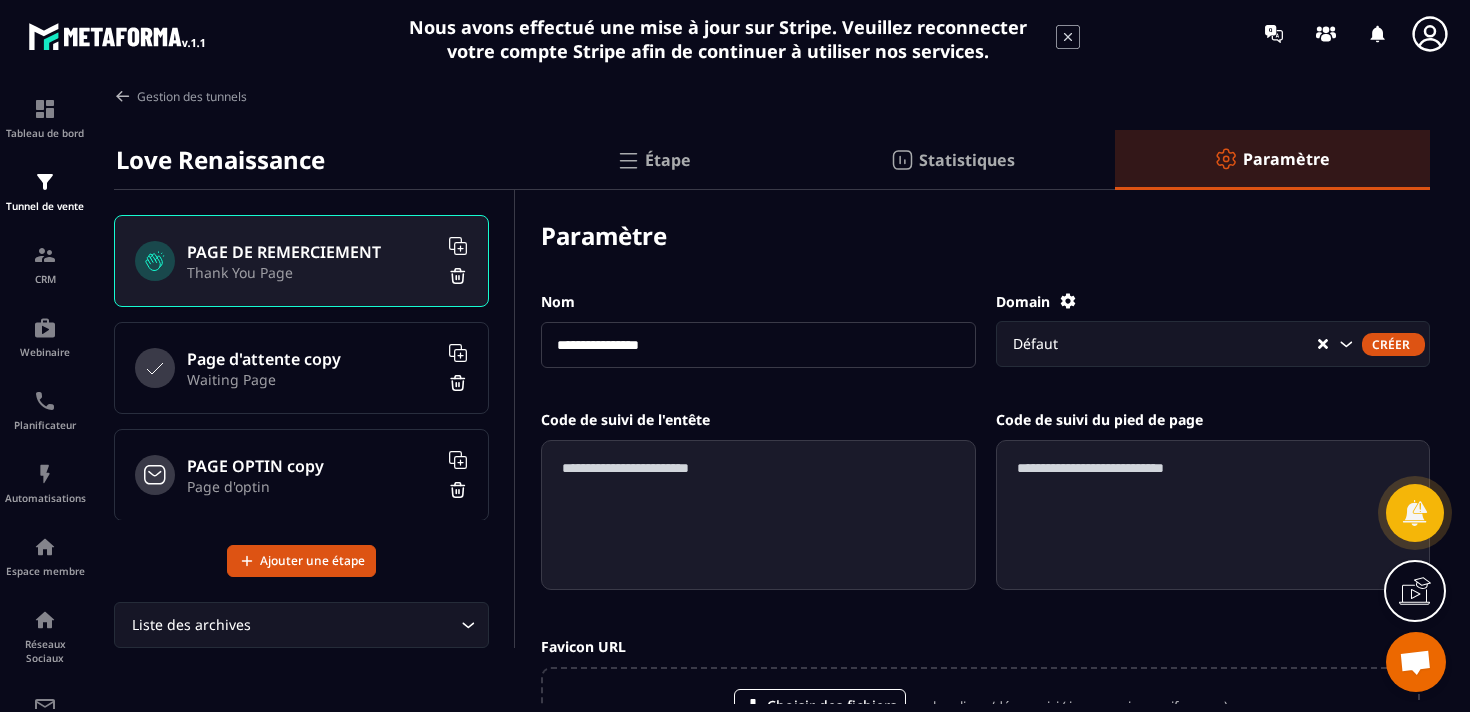 click on "Waiting Page" at bounding box center [312, 379] 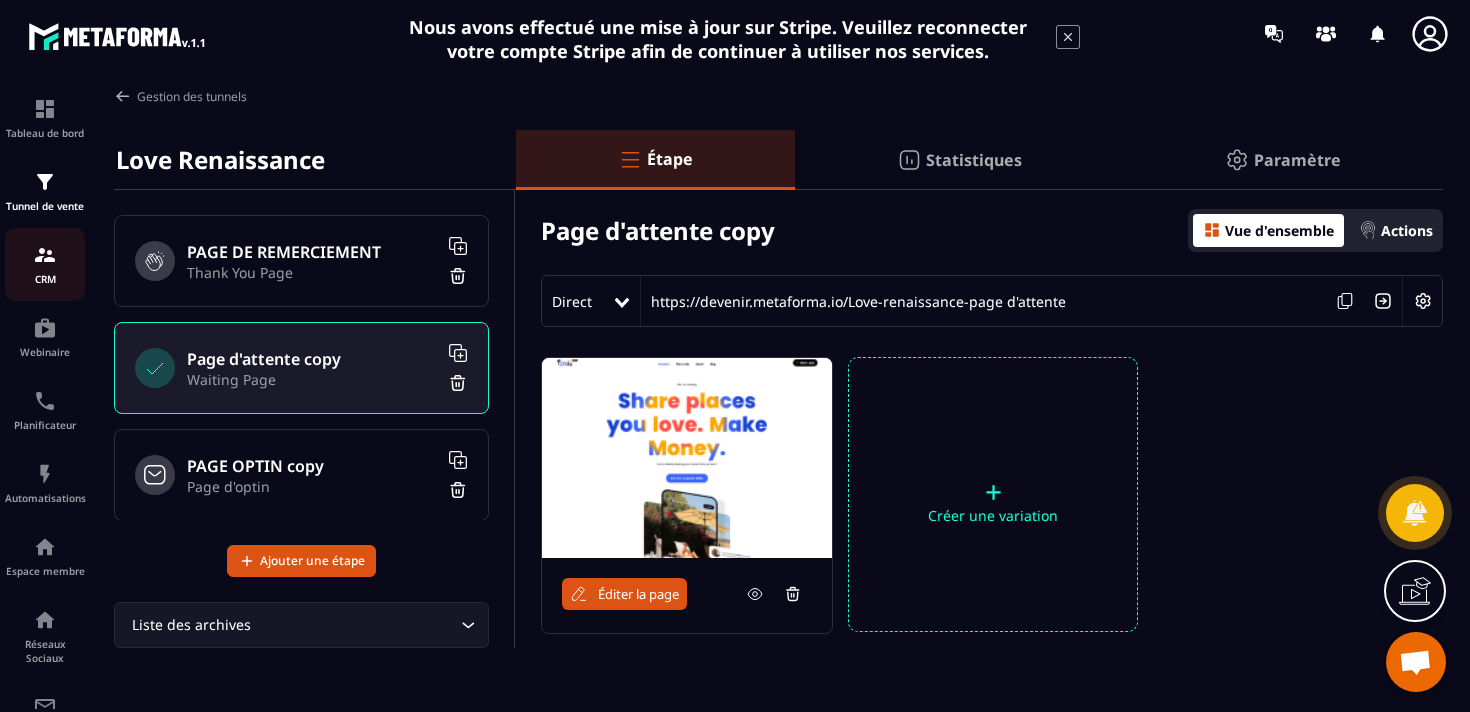 click at bounding box center [45, 255] 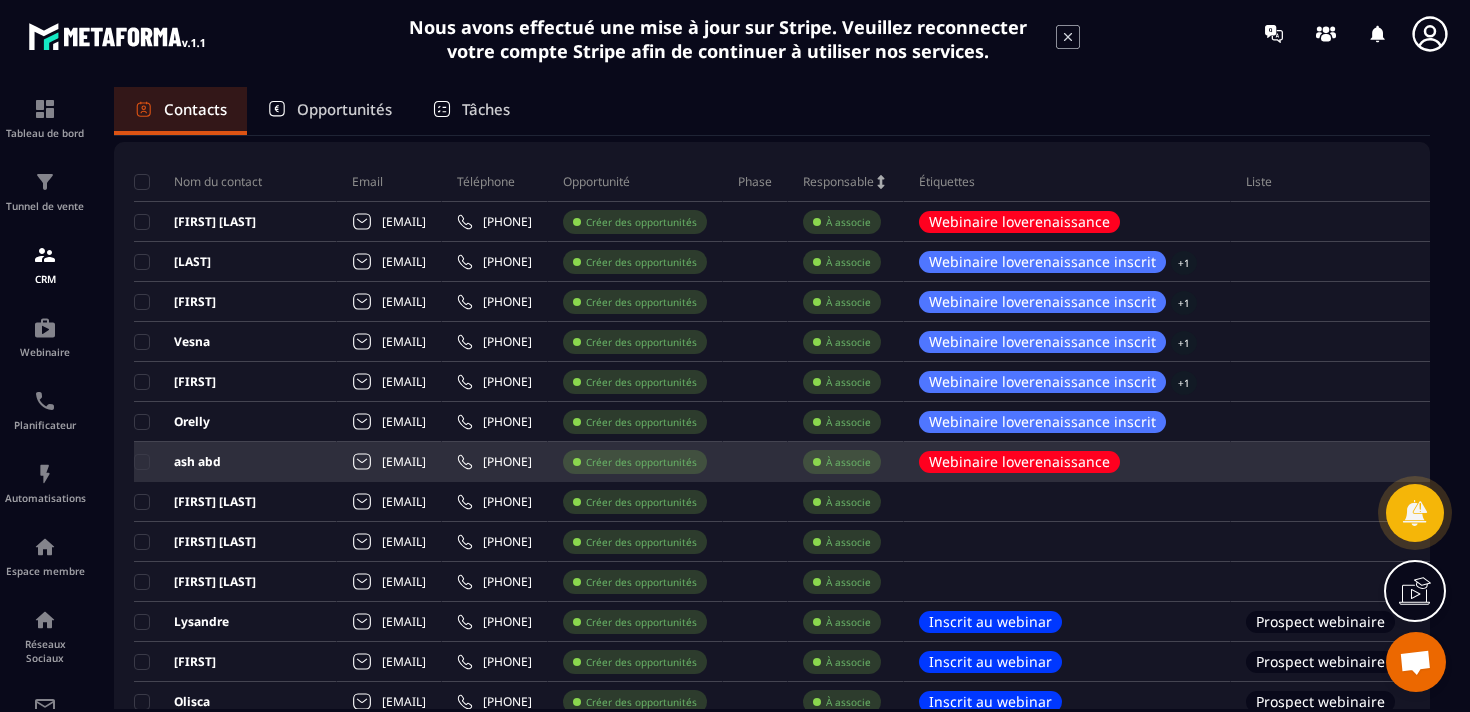scroll, scrollTop: 0, scrollLeft: 0, axis: both 